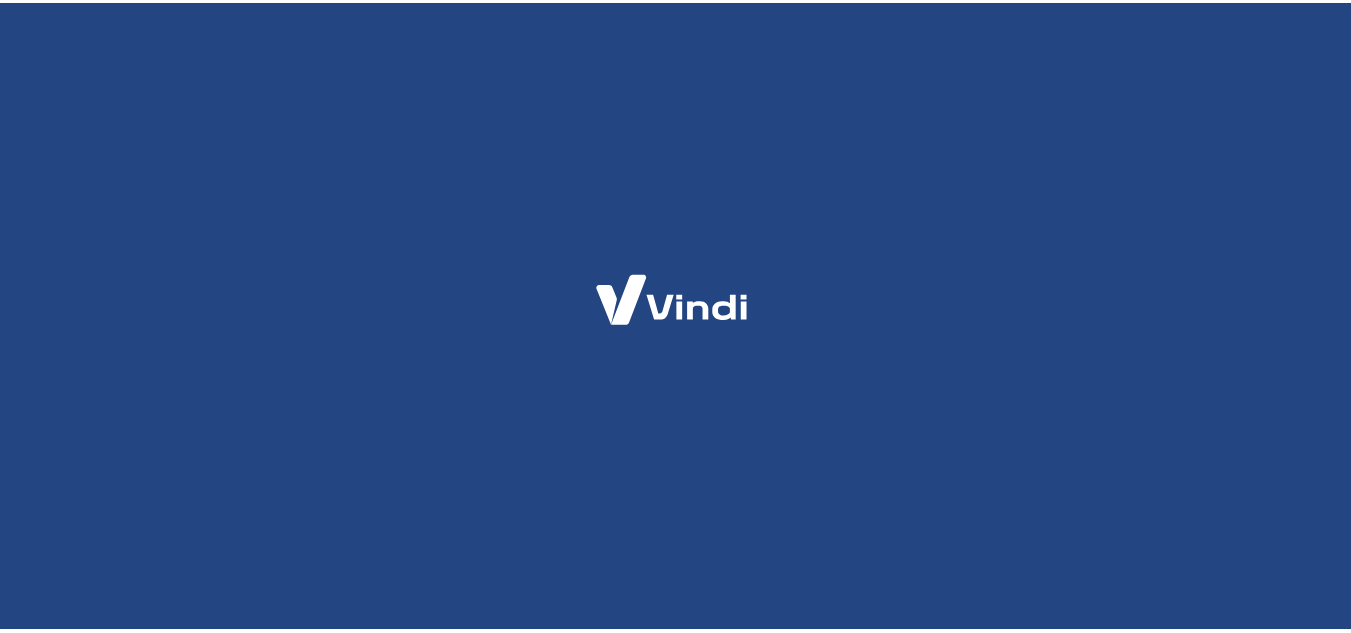 scroll, scrollTop: 0, scrollLeft: 0, axis: both 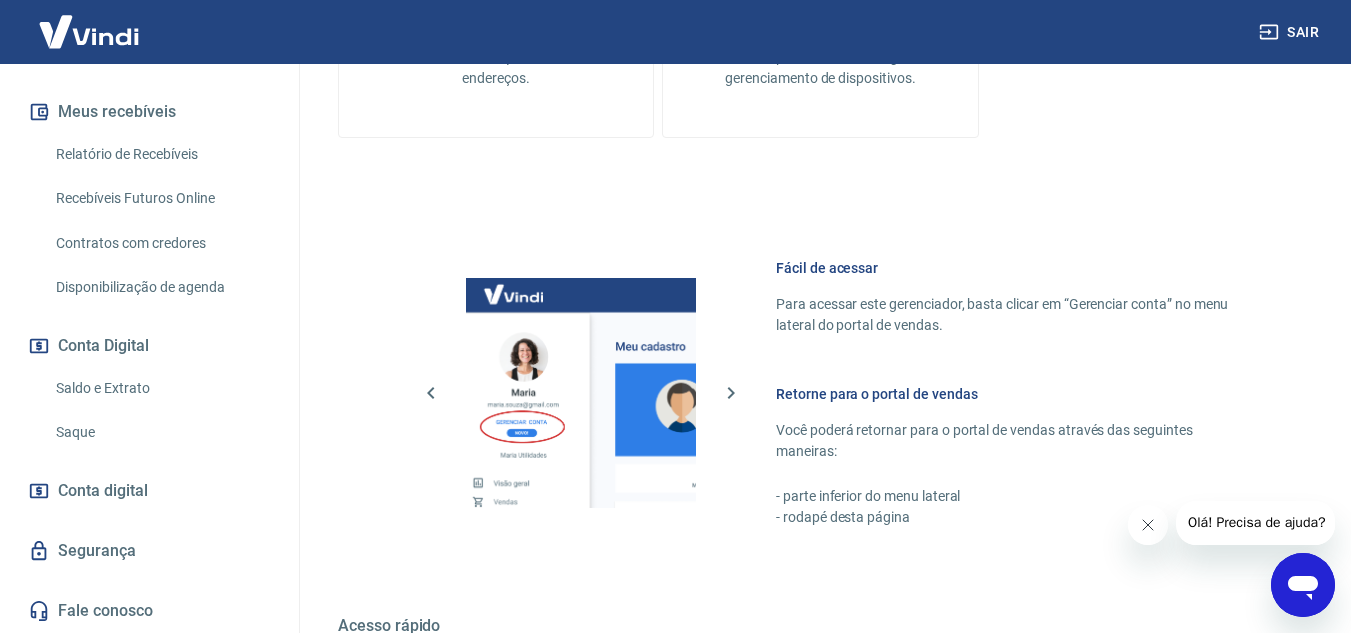 click on "Saldo e Extrato" at bounding box center [161, 388] 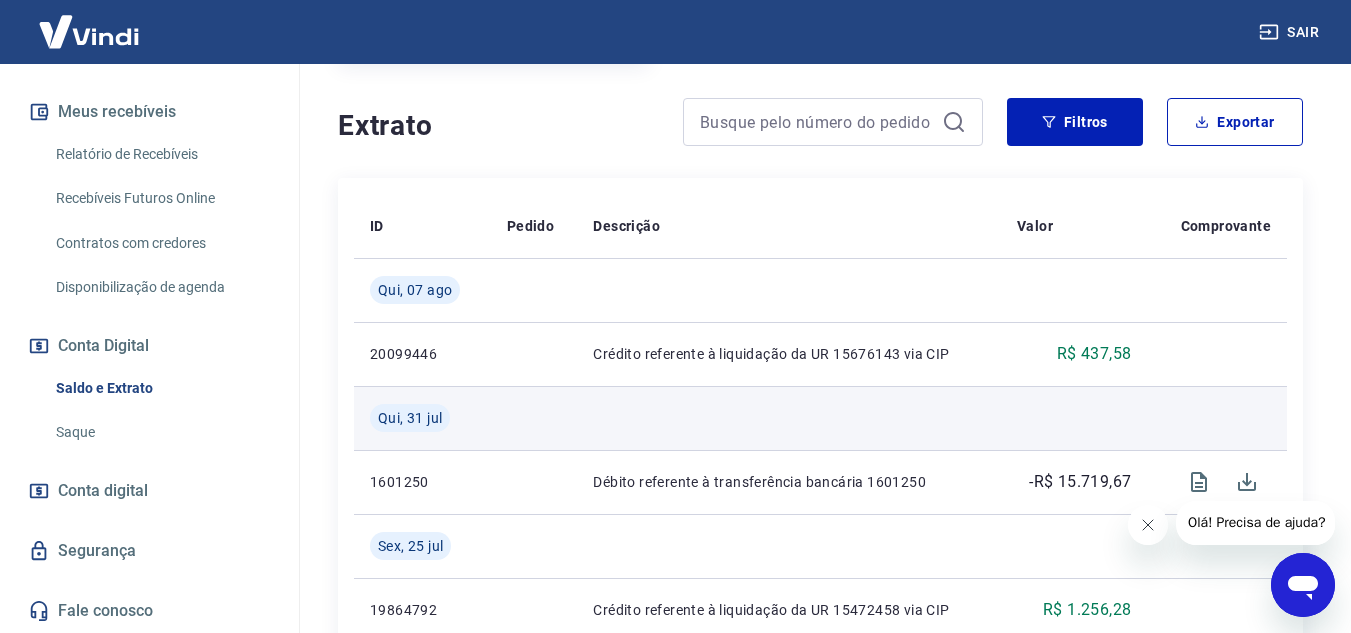 scroll, scrollTop: 400, scrollLeft: 0, axis: vertical 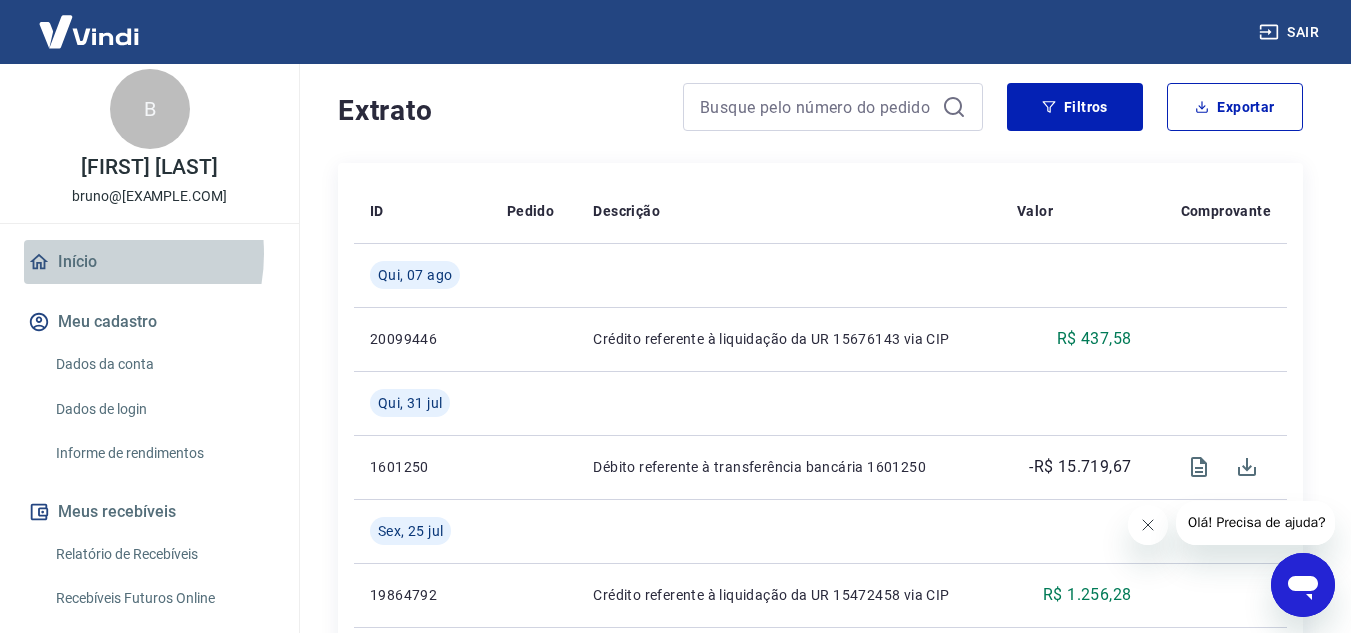 click on "Início" at bounding box center (149, 262) 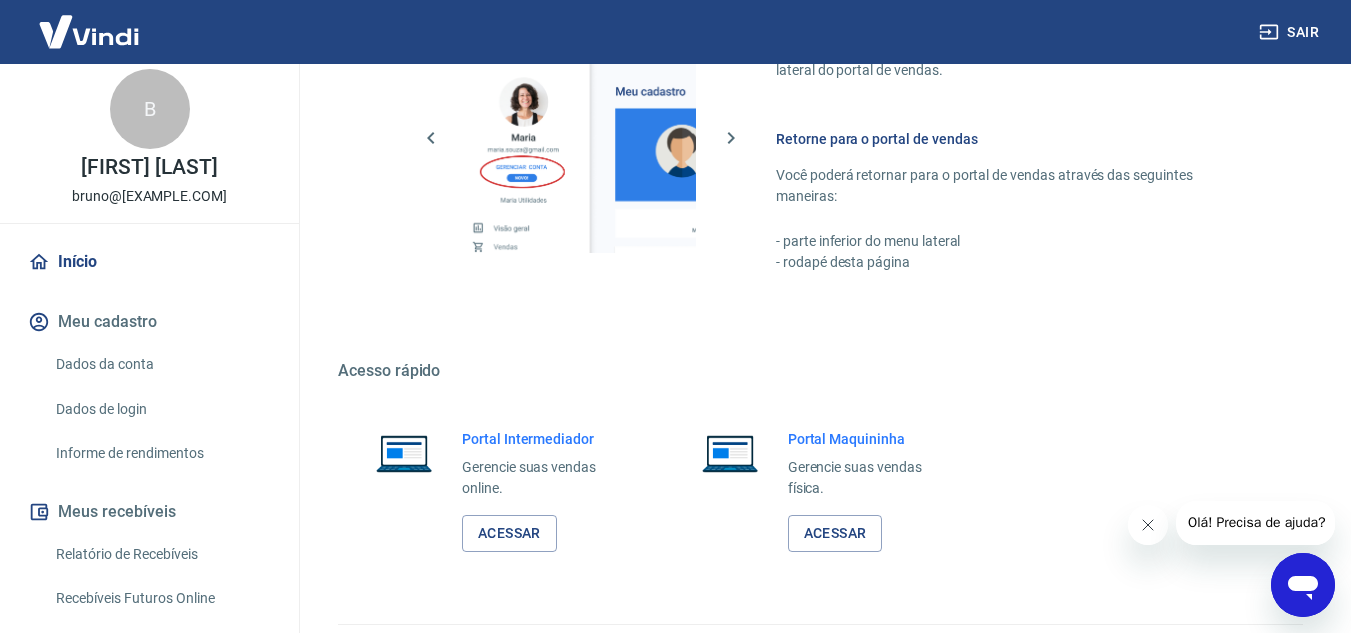 scroll, scrollTop: 1008, scrollLeft: 0, axis: vertical 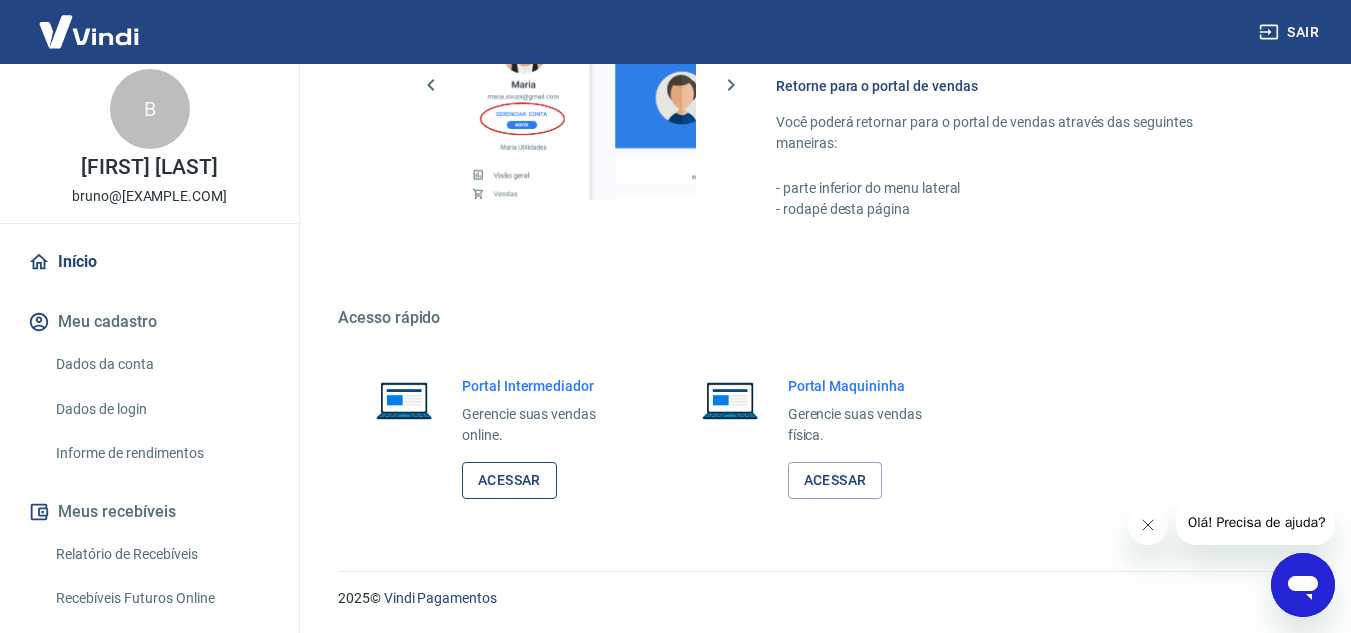 click on "Acessar" at bounding box center [509, 480] 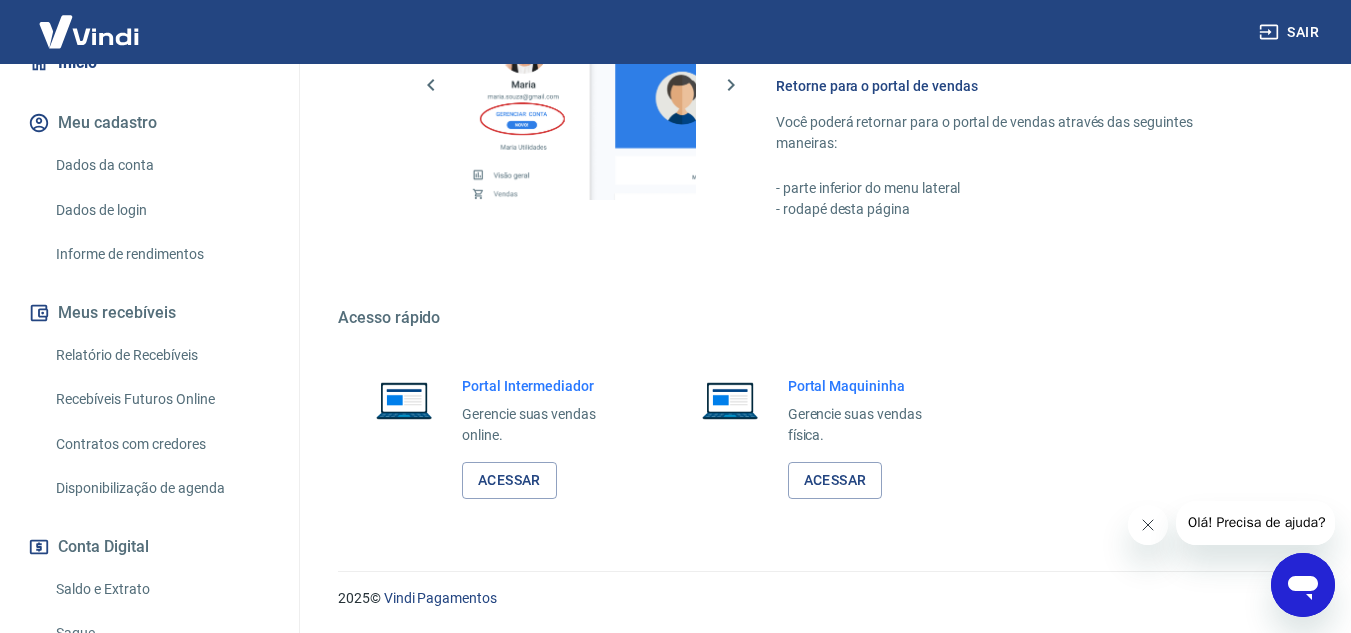 scroll, scrollTop: 211, scrollLeft: 0, axis: vertical 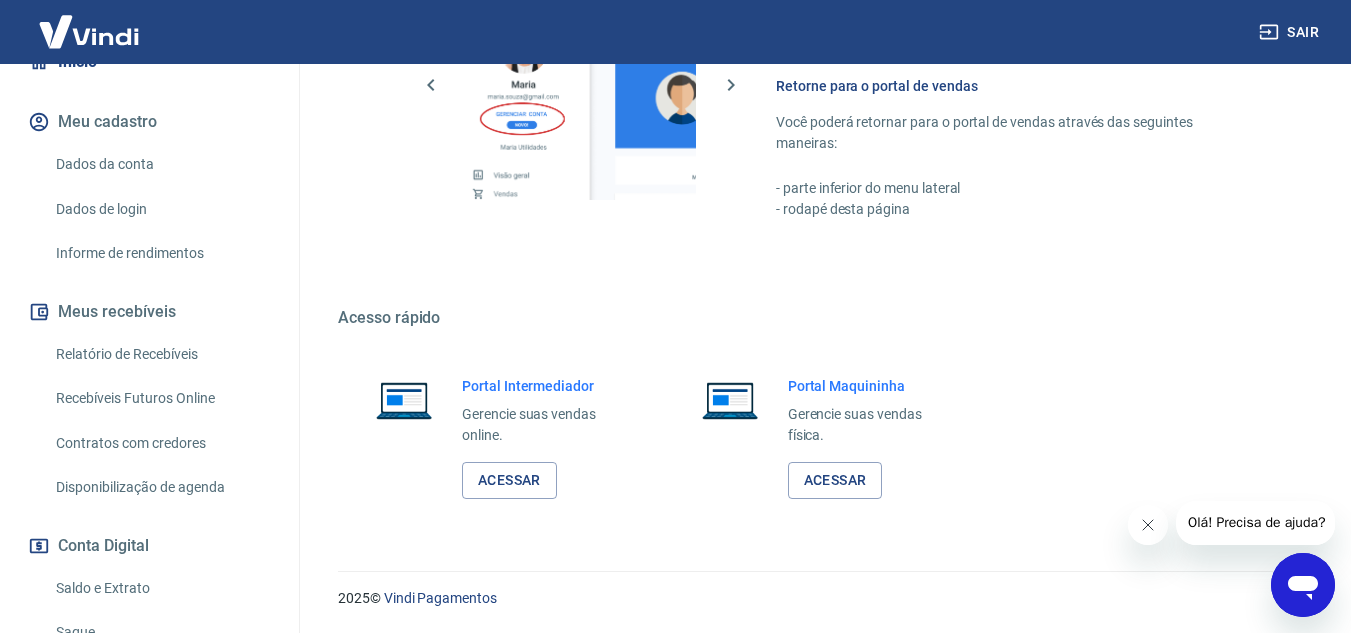 click on "Relatório de Recebíveis" at bounding box center (161, 354) 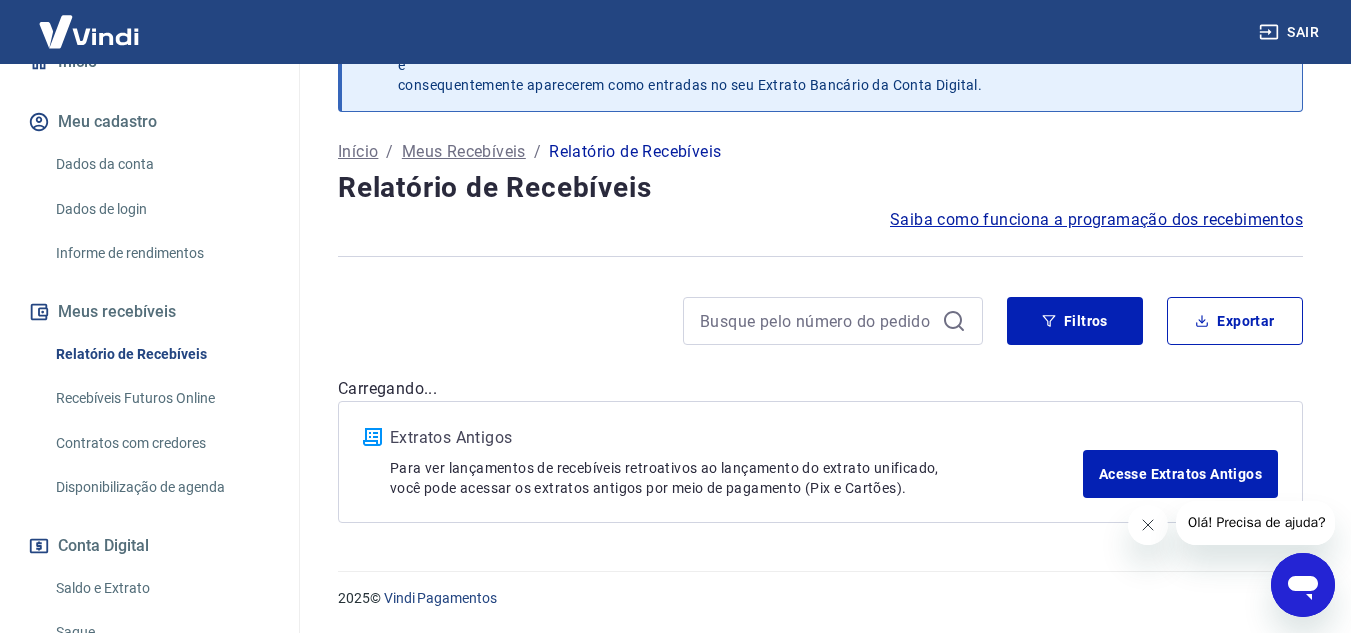 scroll, scrollTop: 70, scrollLeft: 0, axis: vertical 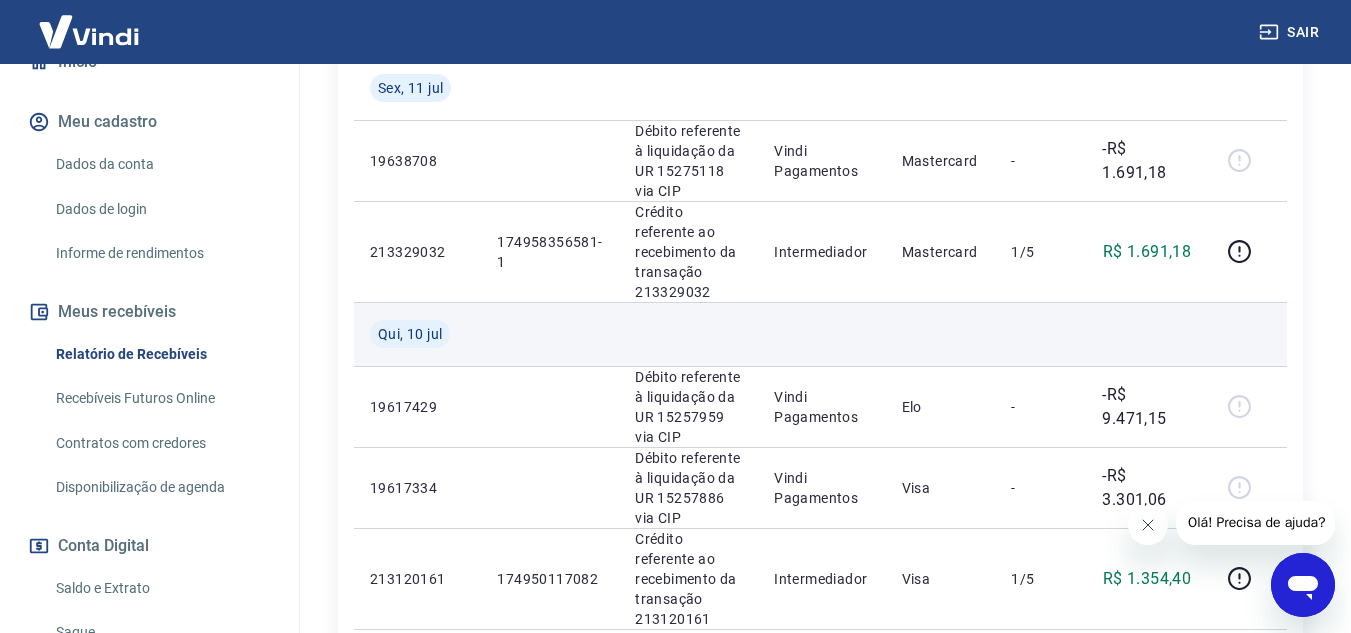 click at bounding box center (821, 334) 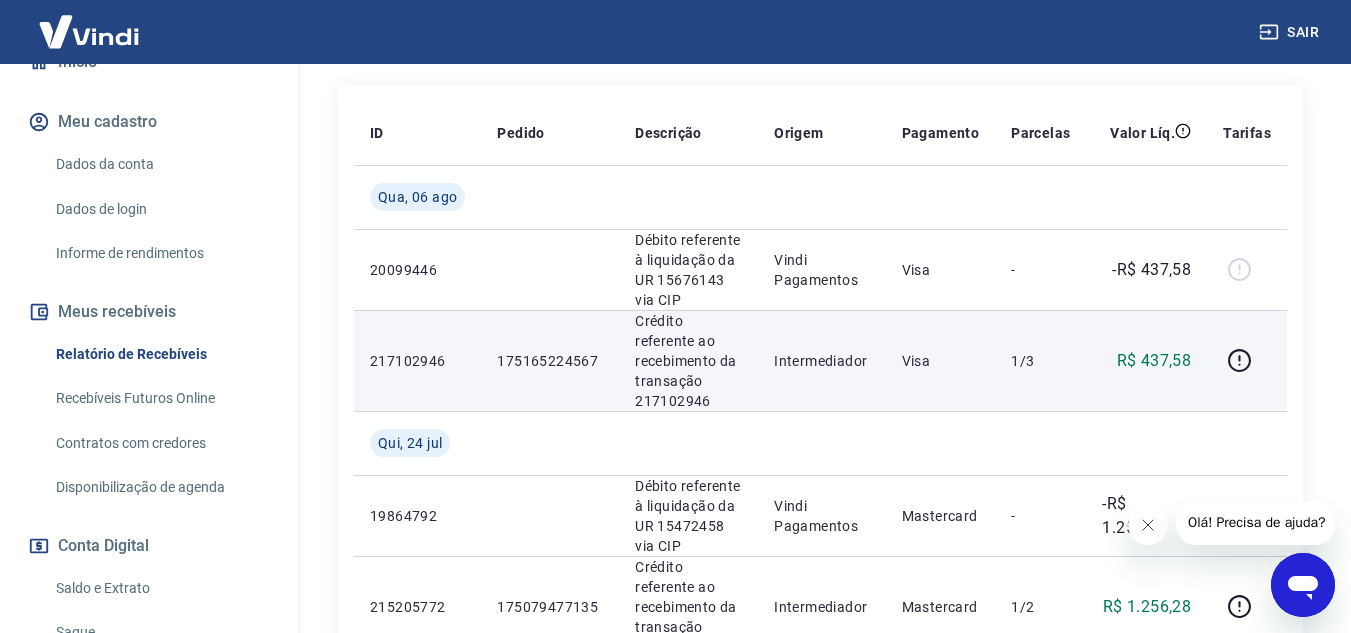 scroll, scrollTop: 363, scrollLeft: 0, axis: vertical 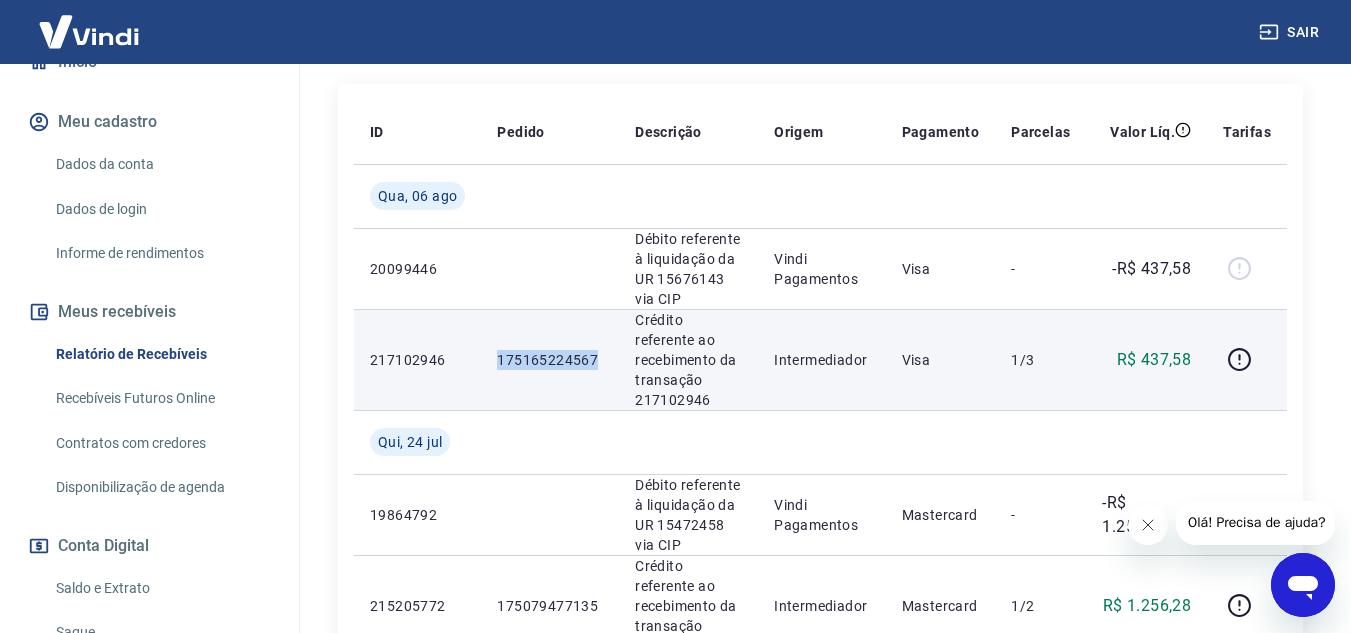 drag, startPoint x: 494, startPoint y: 334, endPoint x: 608, endPoint y: 343, distance: 114.35471 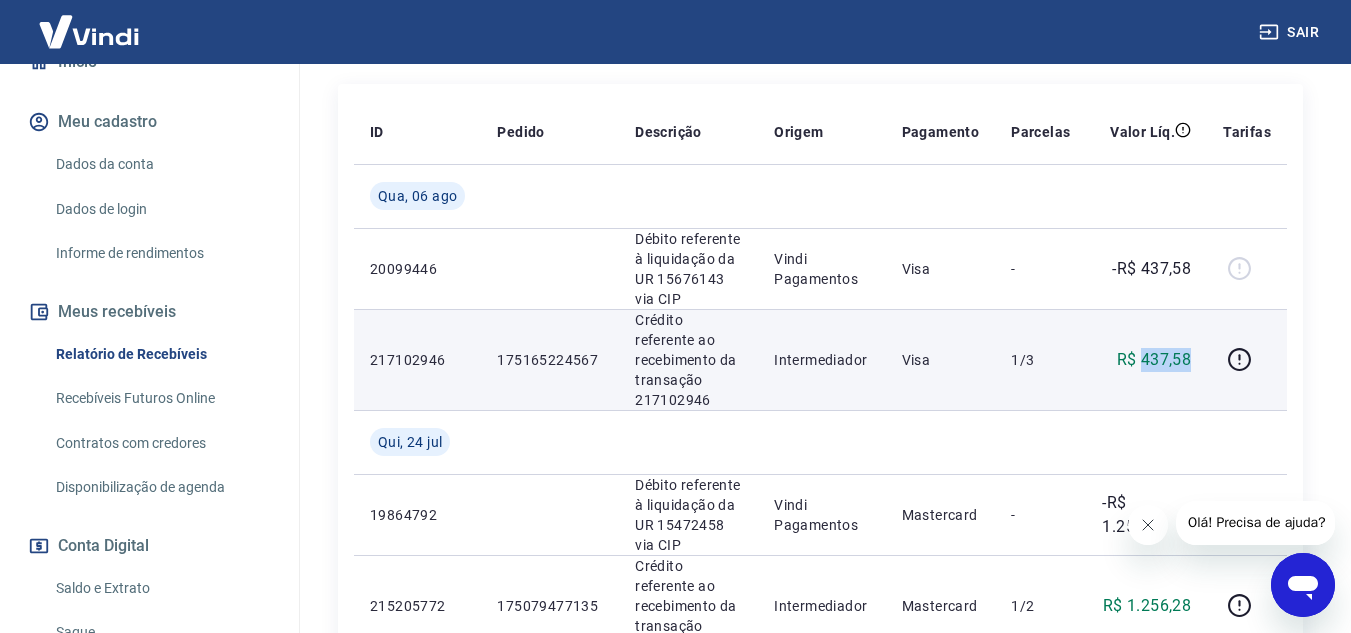 drag, startPoint x: 1143, startPoint y: 342, endPoint x: 1194, endPoint y: 346, distance: 51.156624 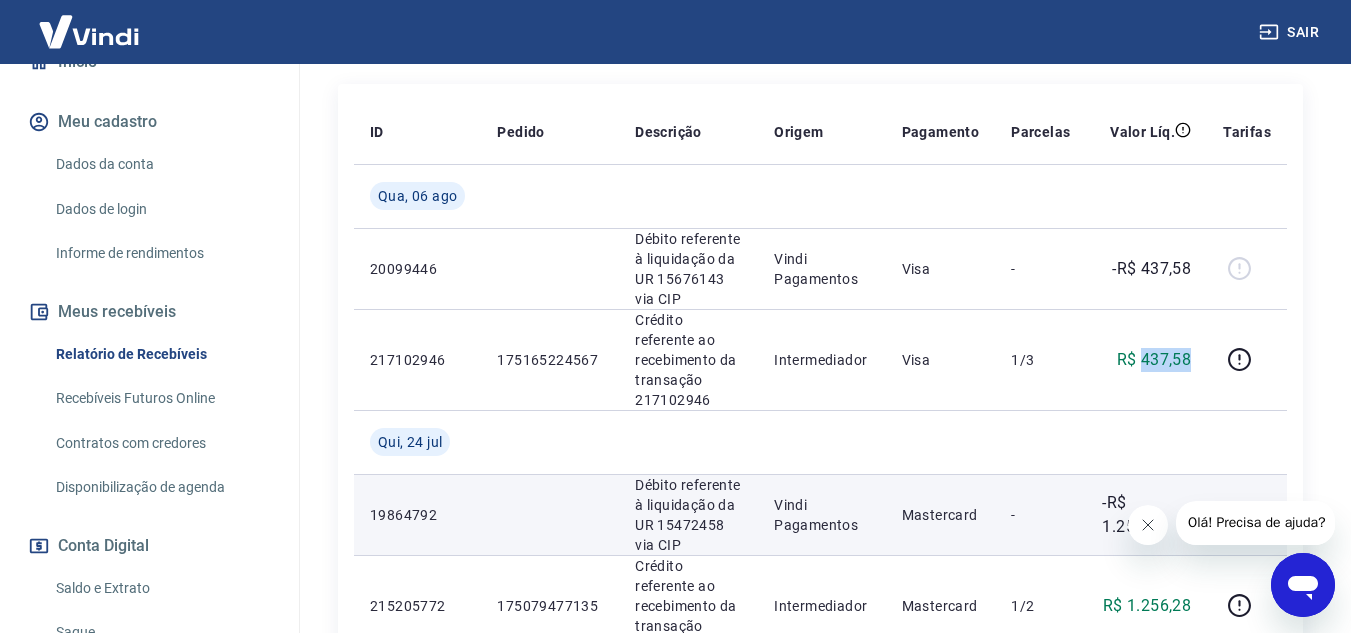 copy on "437,58" 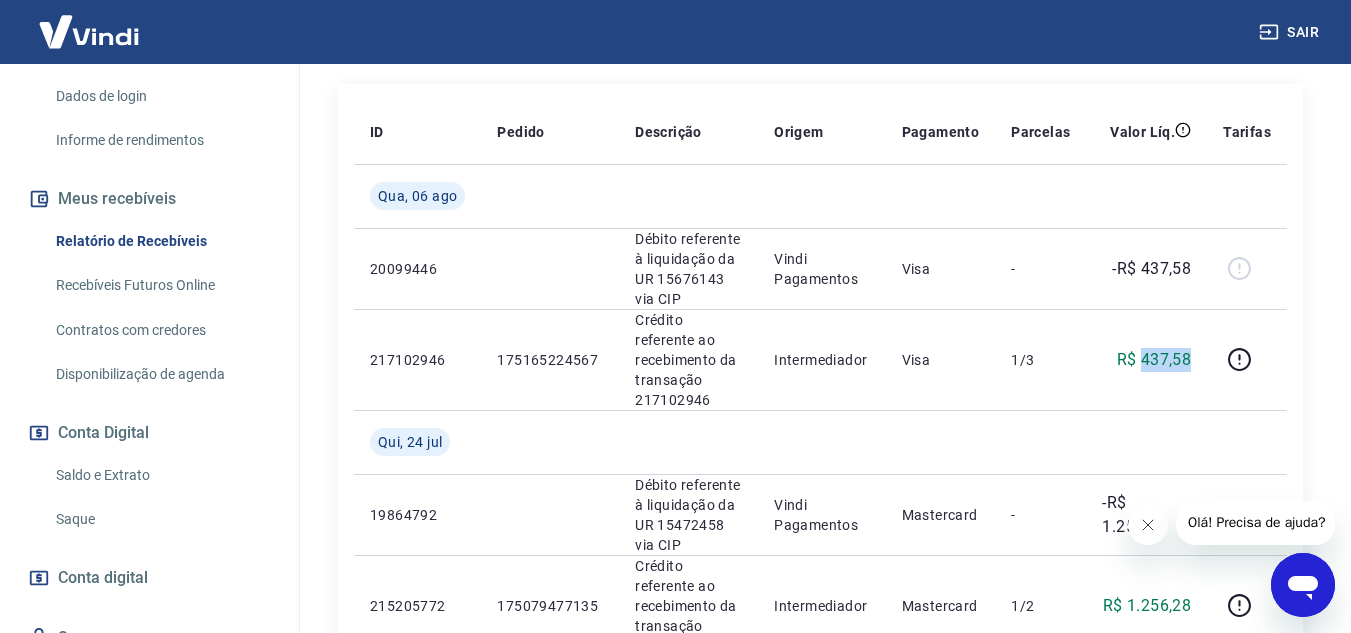 scroll, scrollTop: 411, scrollLeft: 0, axis: vertical 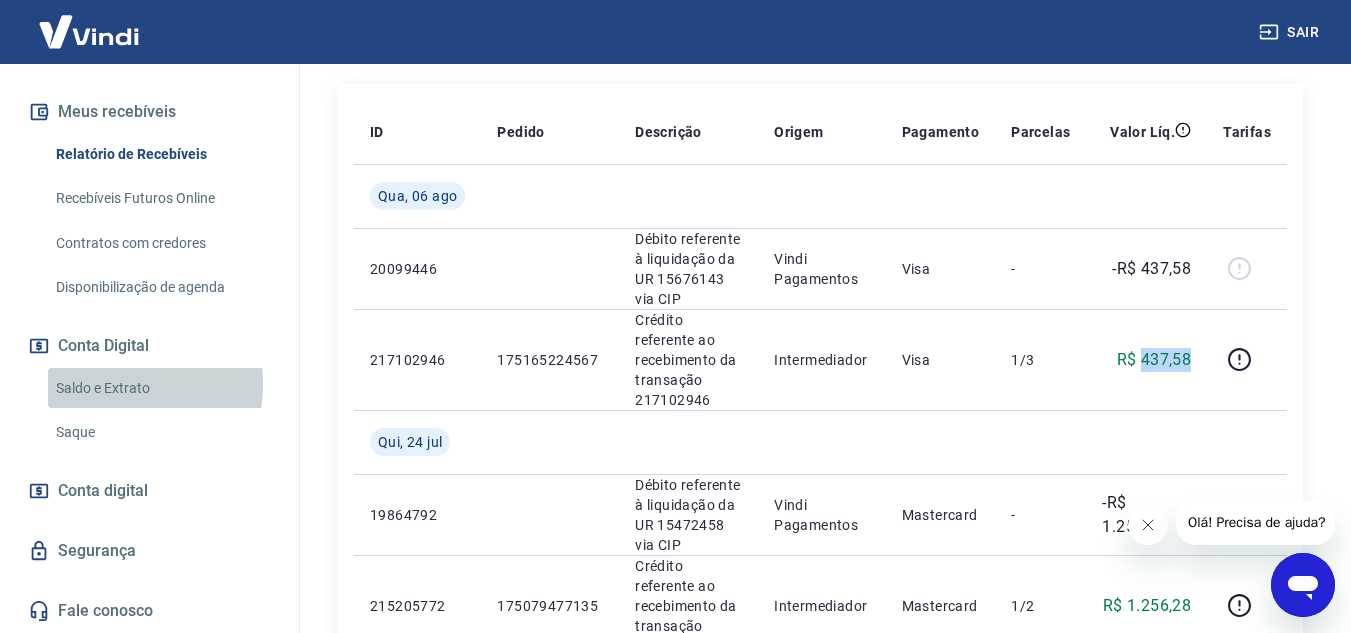 click on "Saldo e Extrato" at bounding box center [161, 388] 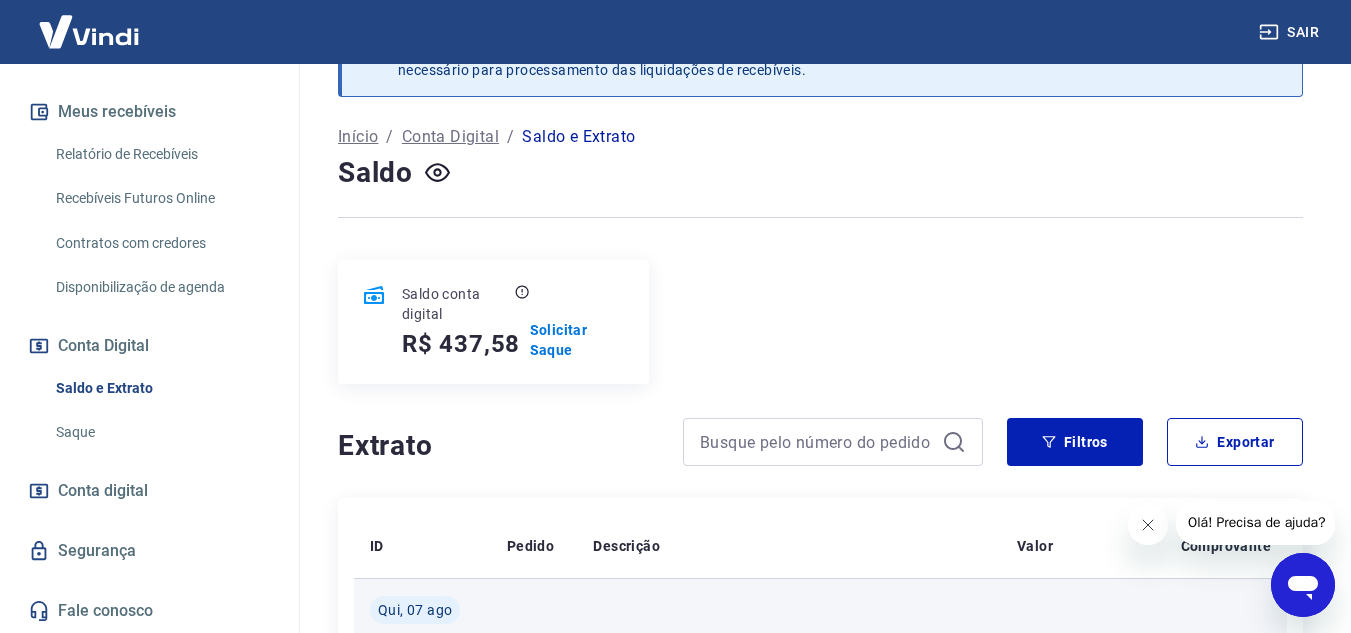 scroll, scrollTop: 100, scrollLeft: 0, axis: vertical 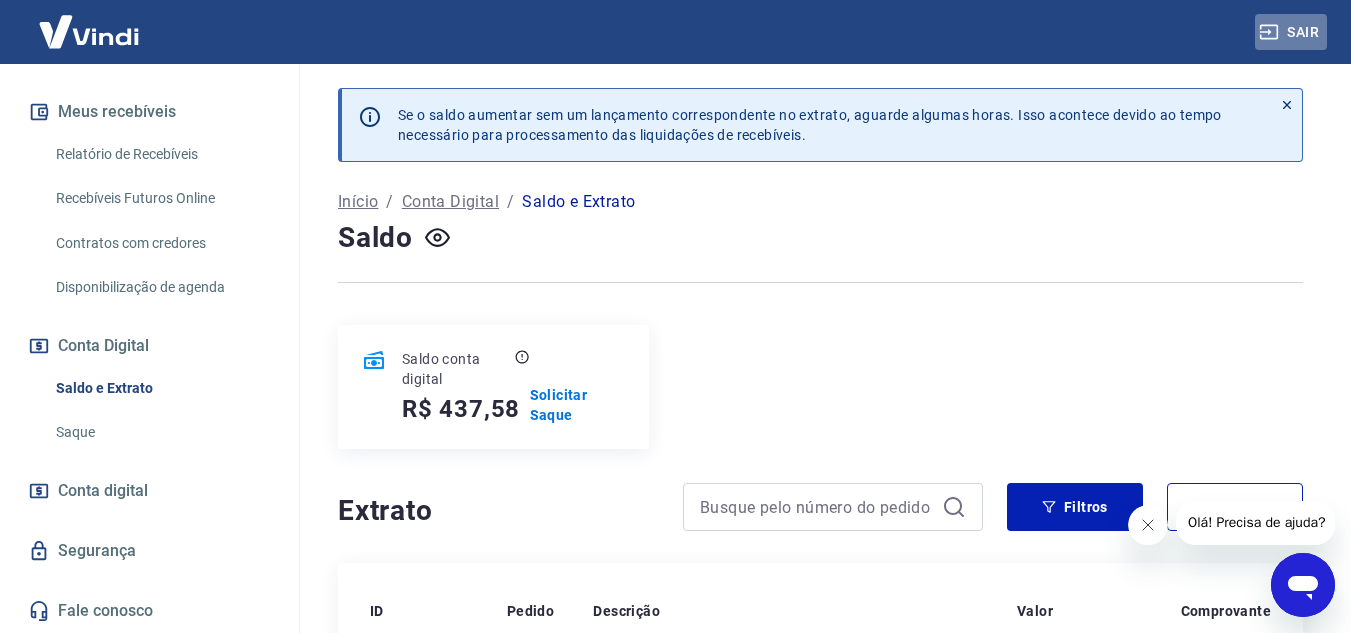 click 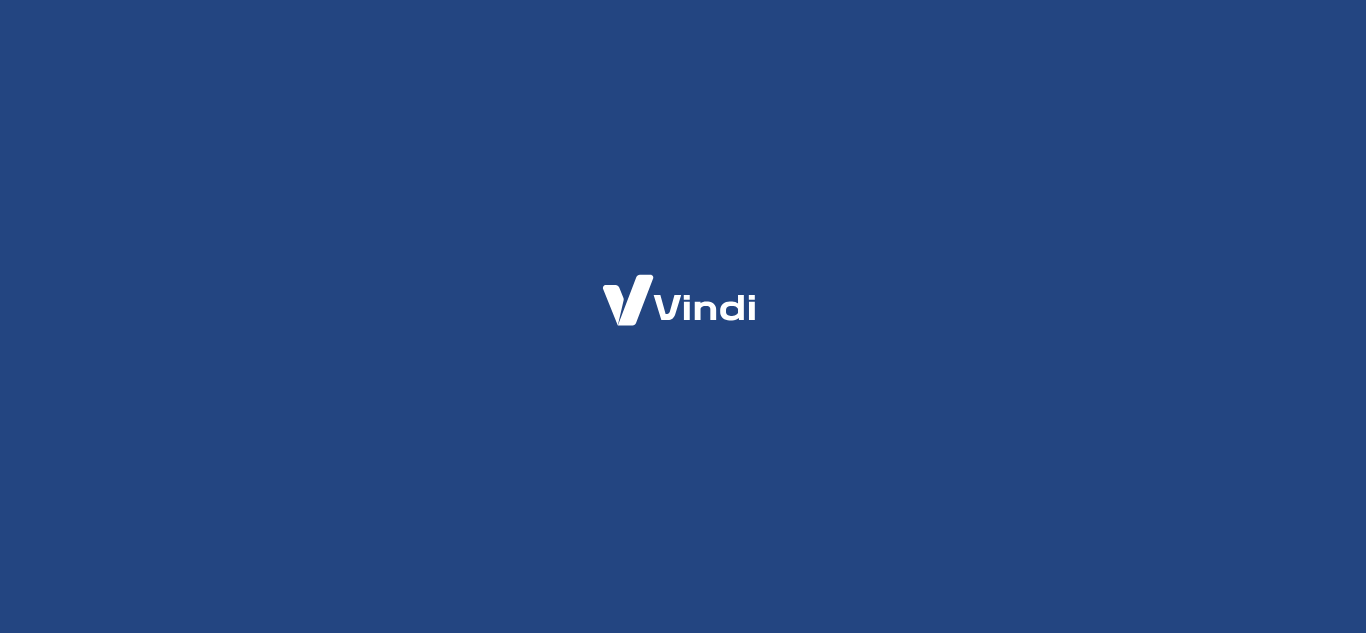 scroll, scrollTop: 0, scrollLeft: 0, axis: both 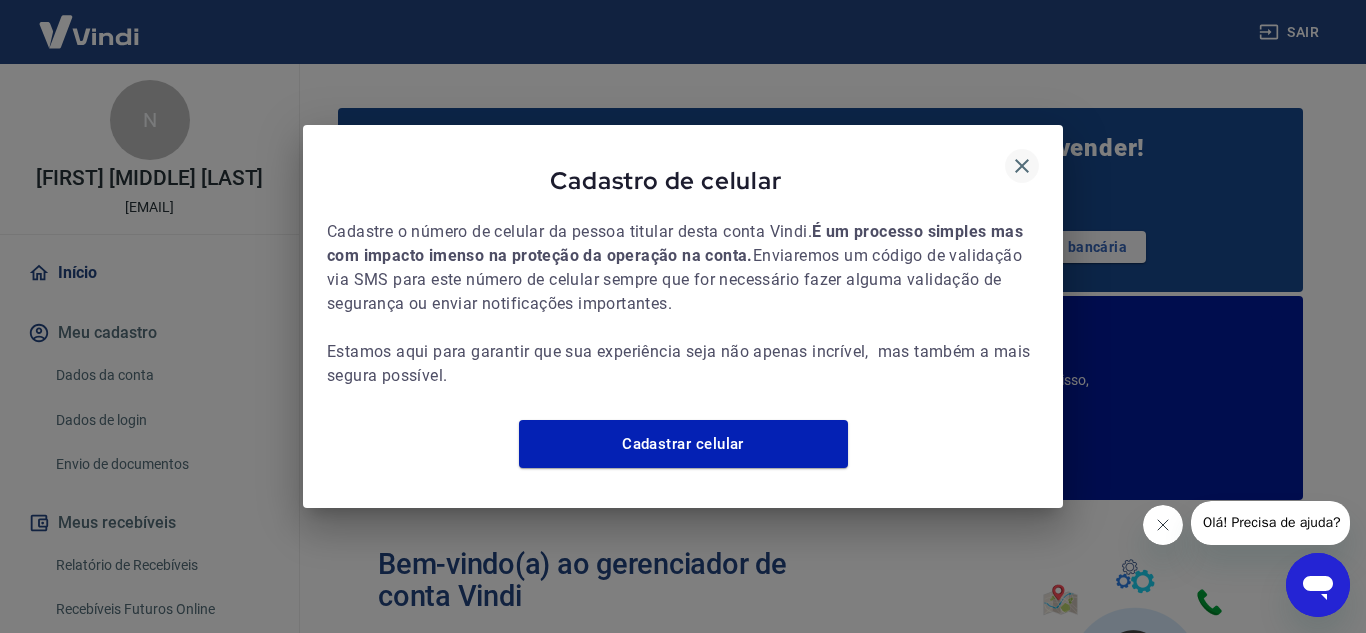 click 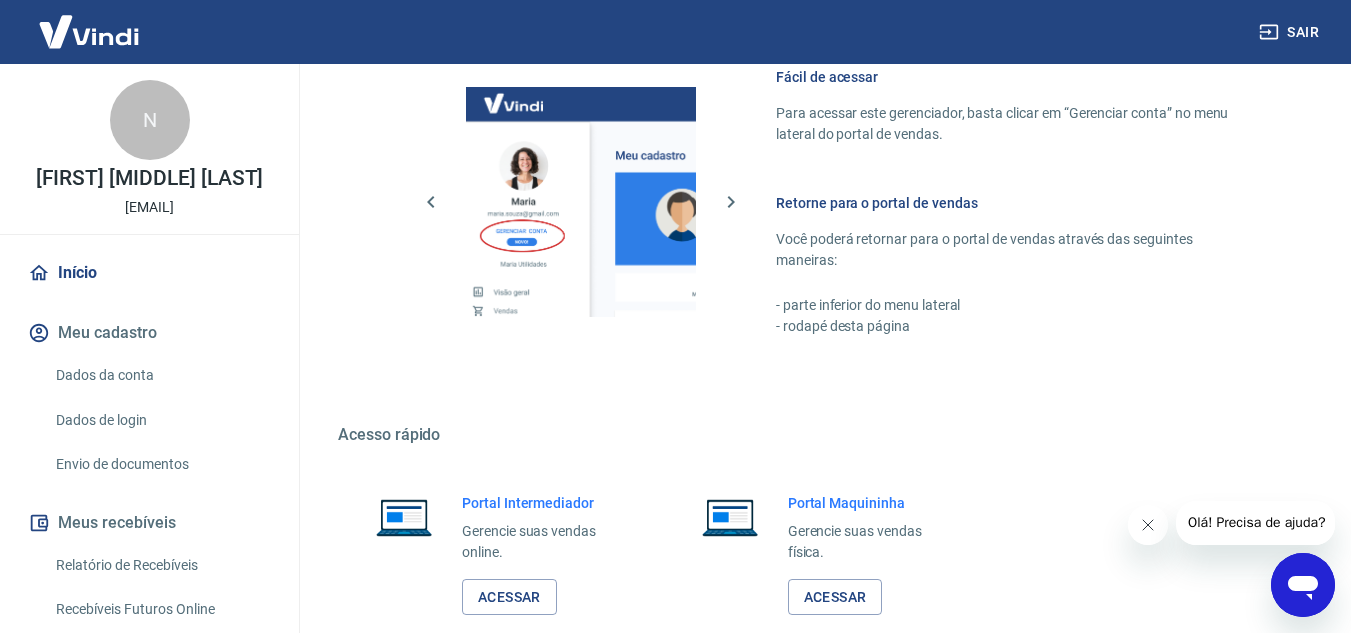 scroll, scrollTop: 1403, scrollLeft: 0, axis: vertical 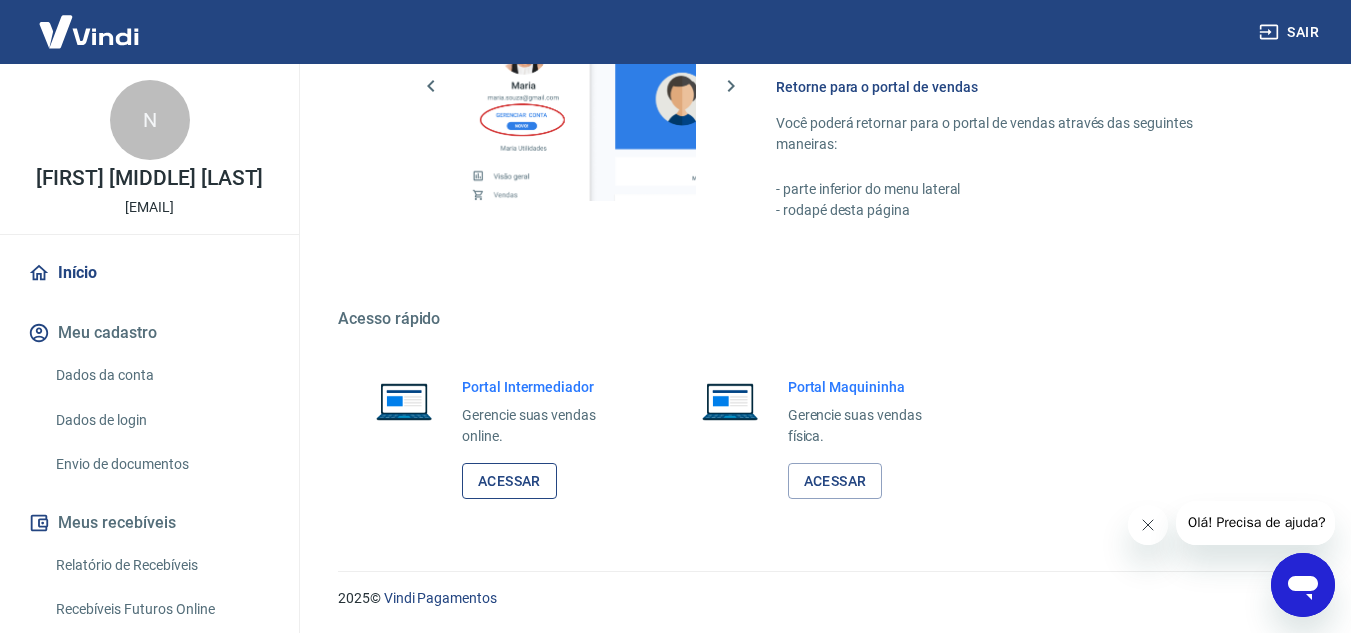 click on "Acessar" at bounding box center (509, 481) 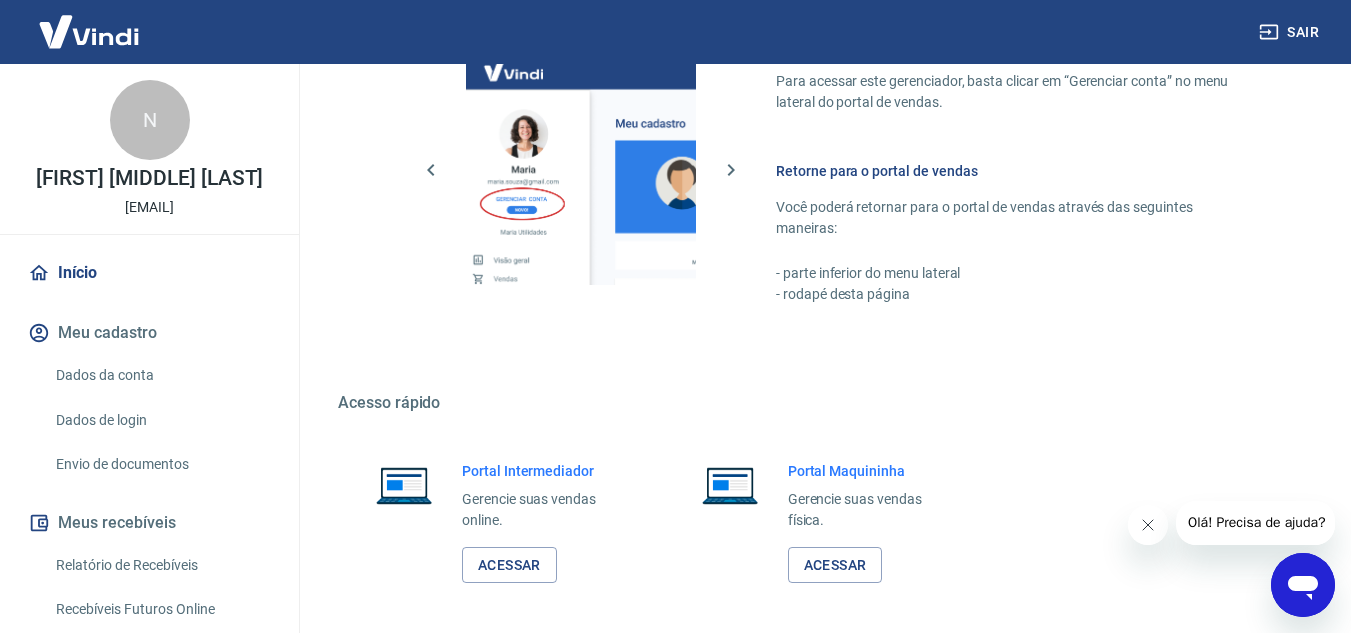scroll, scrollTop: 1203, scrollLeft: 0, axis: vertical 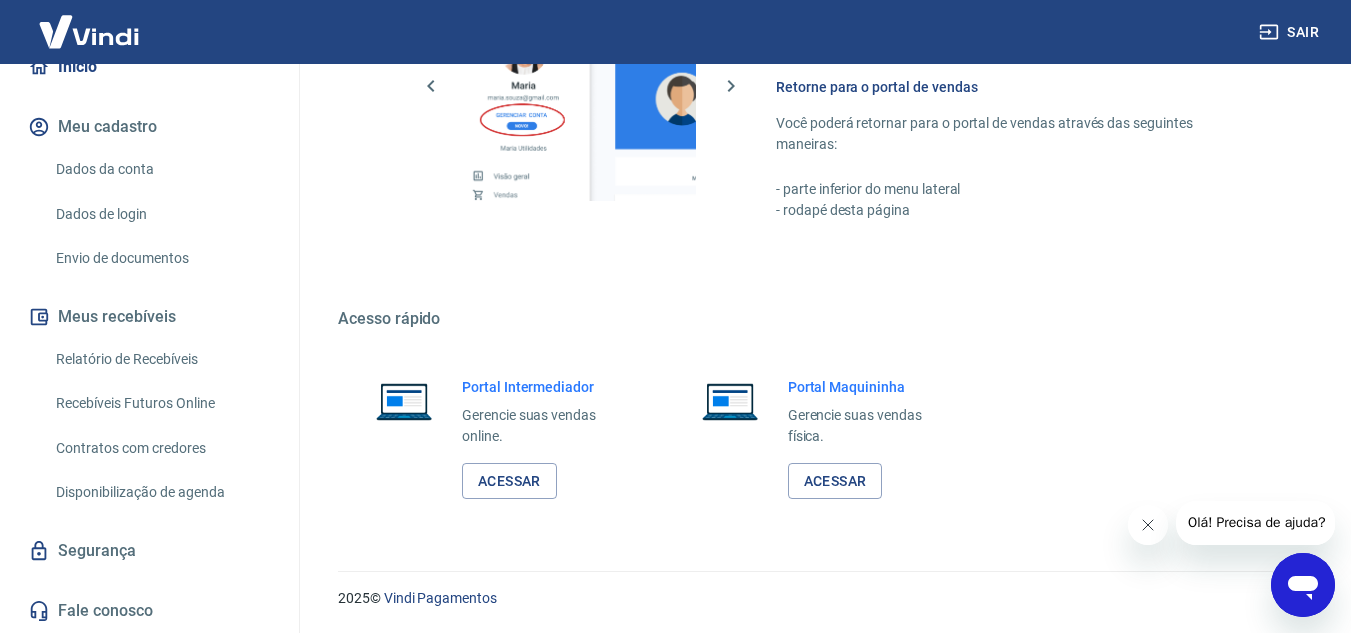 click on "Sair" at bounding box center (1291, 32) 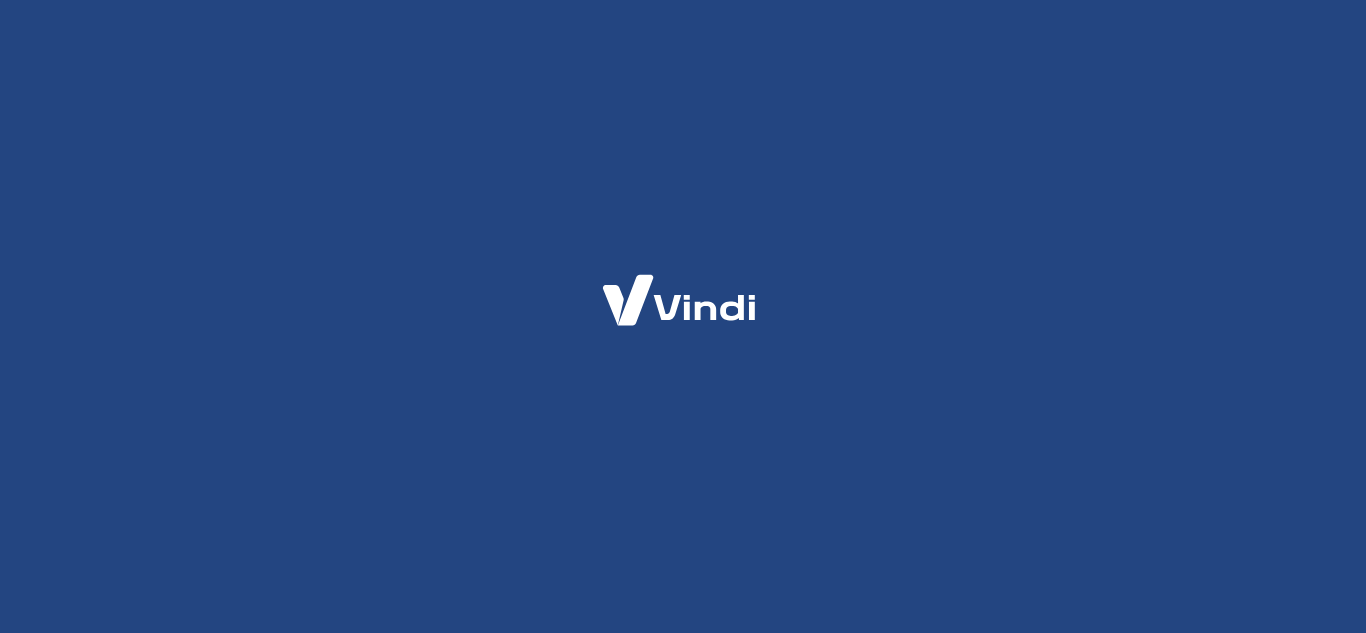 scroll, scrollTop: 0, scrollLeft: 0, axis: both 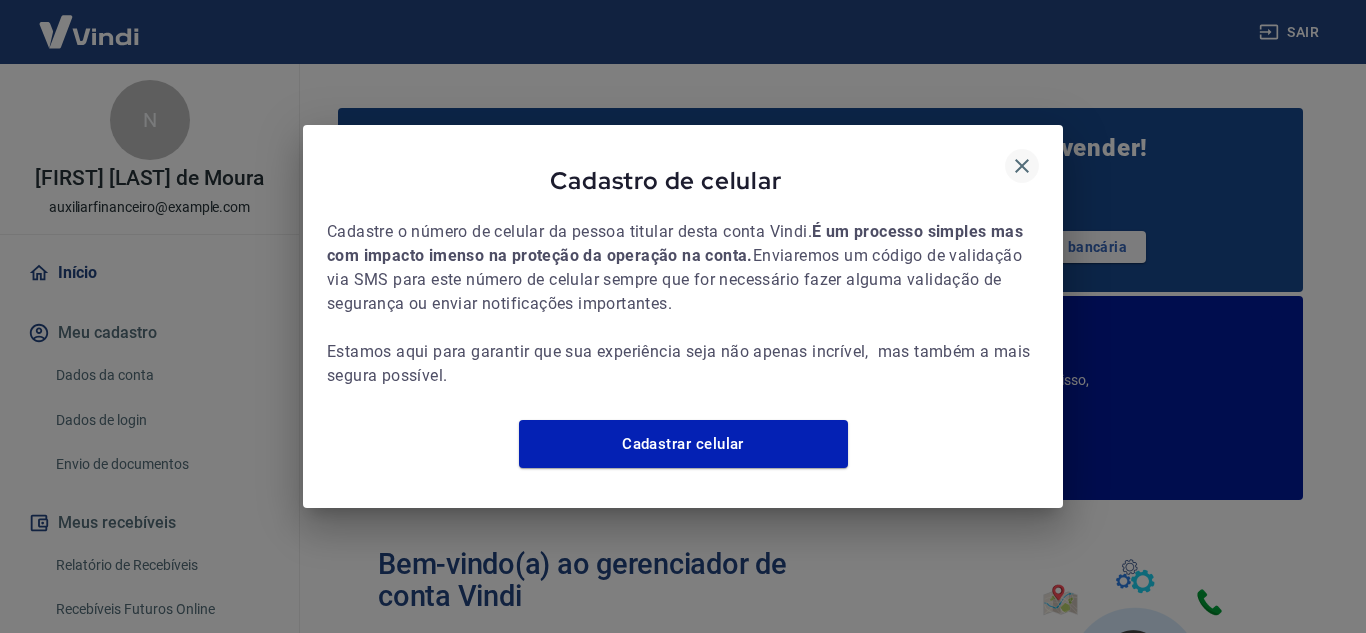 drag, startPoint x: 1033, startPoint y: 152, endPoint x: 1014, endPoint y: 154, distance: 19.104973 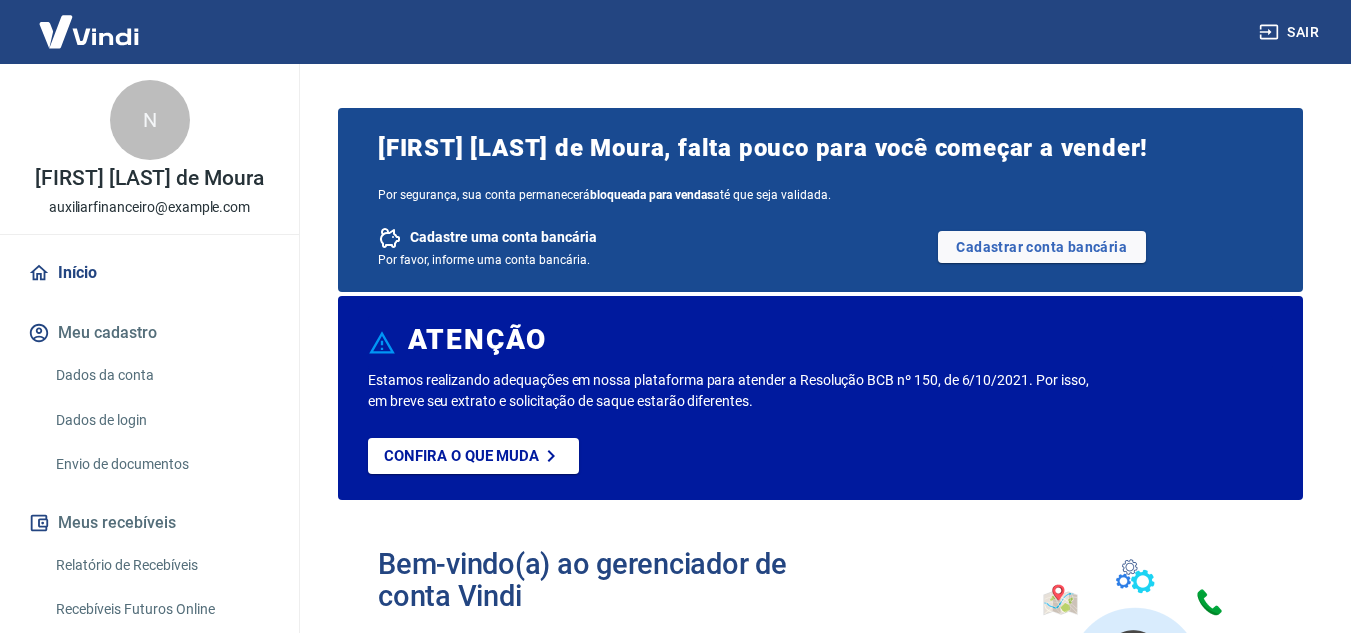 click on "Natália Moreira de Moura, falta pouco para você começar a vender!" at bounding box center (820, 148) 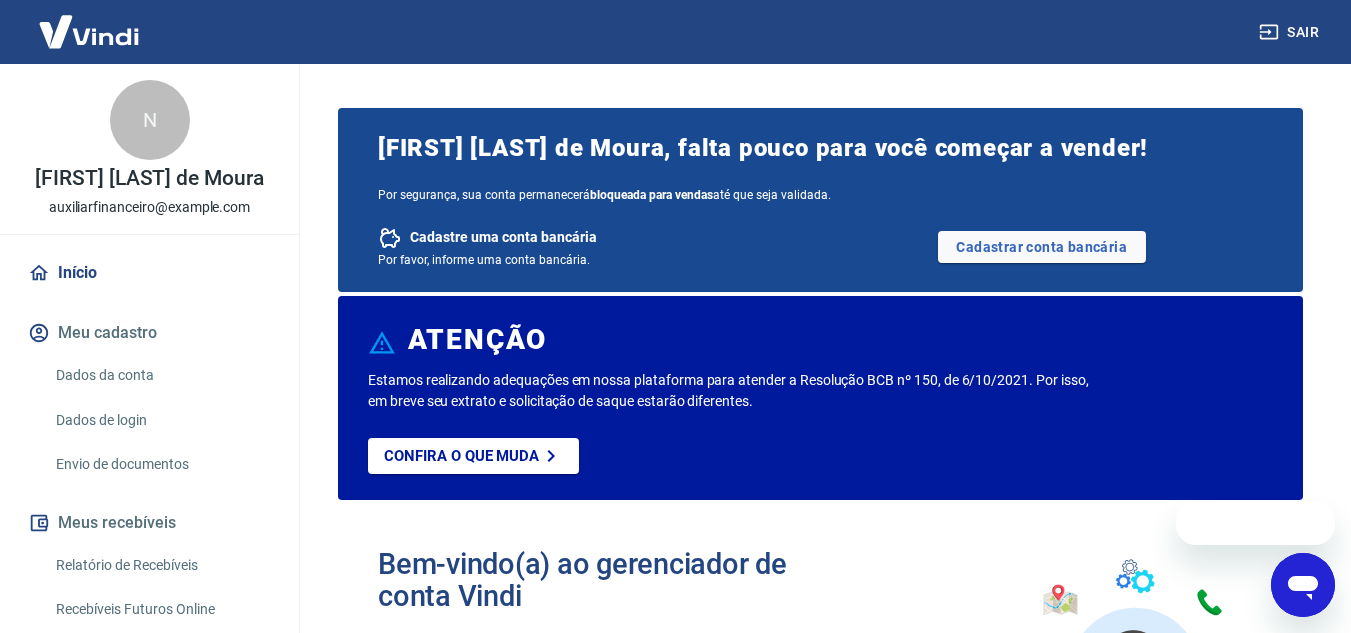 scroll, scrollTop: 0, scrollLeft: 0, axis: both 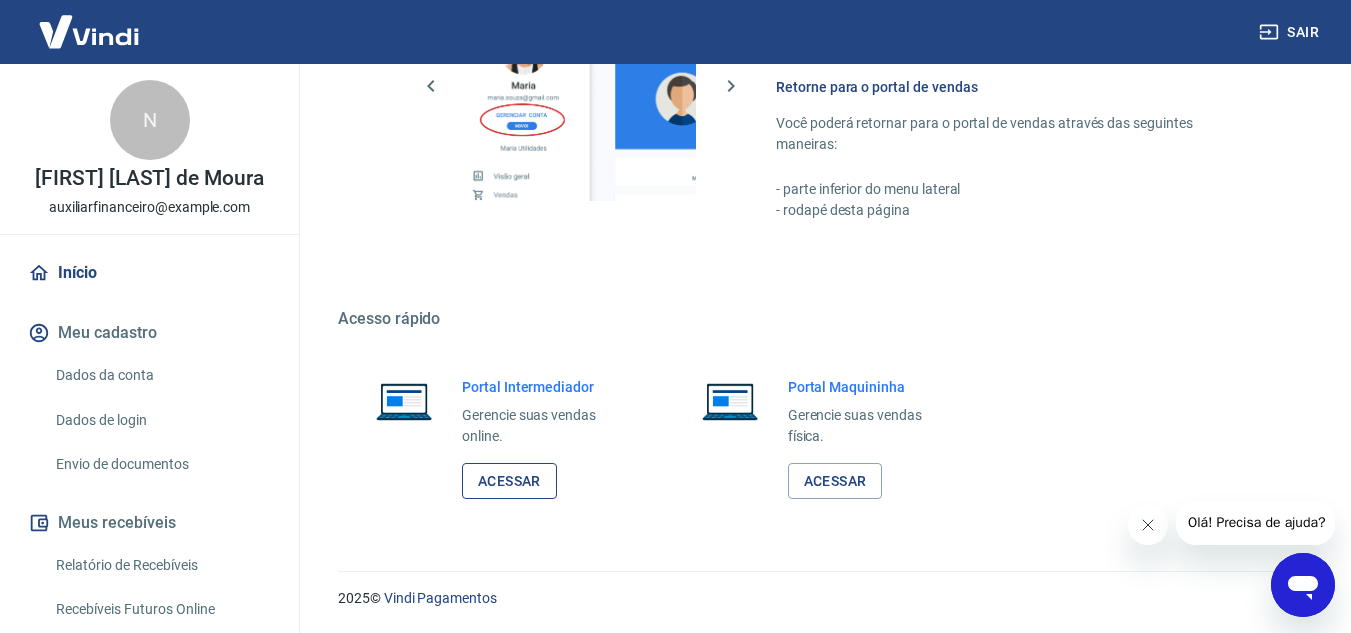 drag, startPoint x: 507, startPoint y: 459, endPoint x: 502, endPoint y: 482, distance: 23.537205 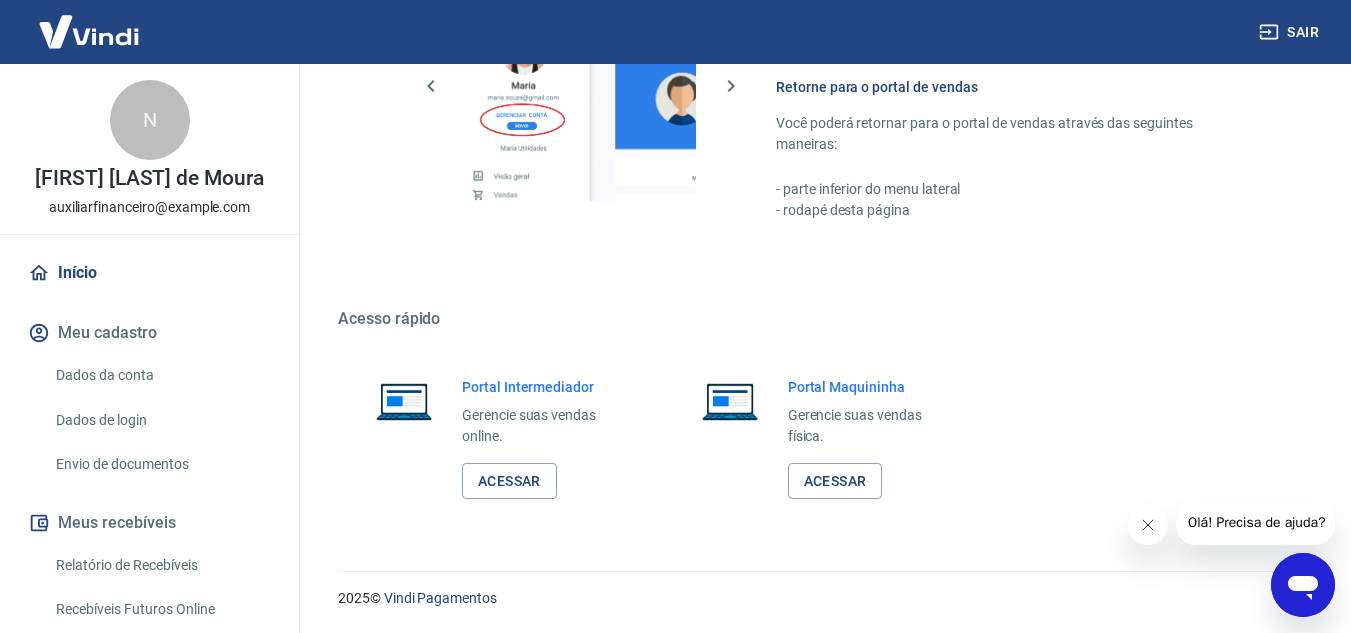 click on "Sair" at bounding box center (1291, 32) 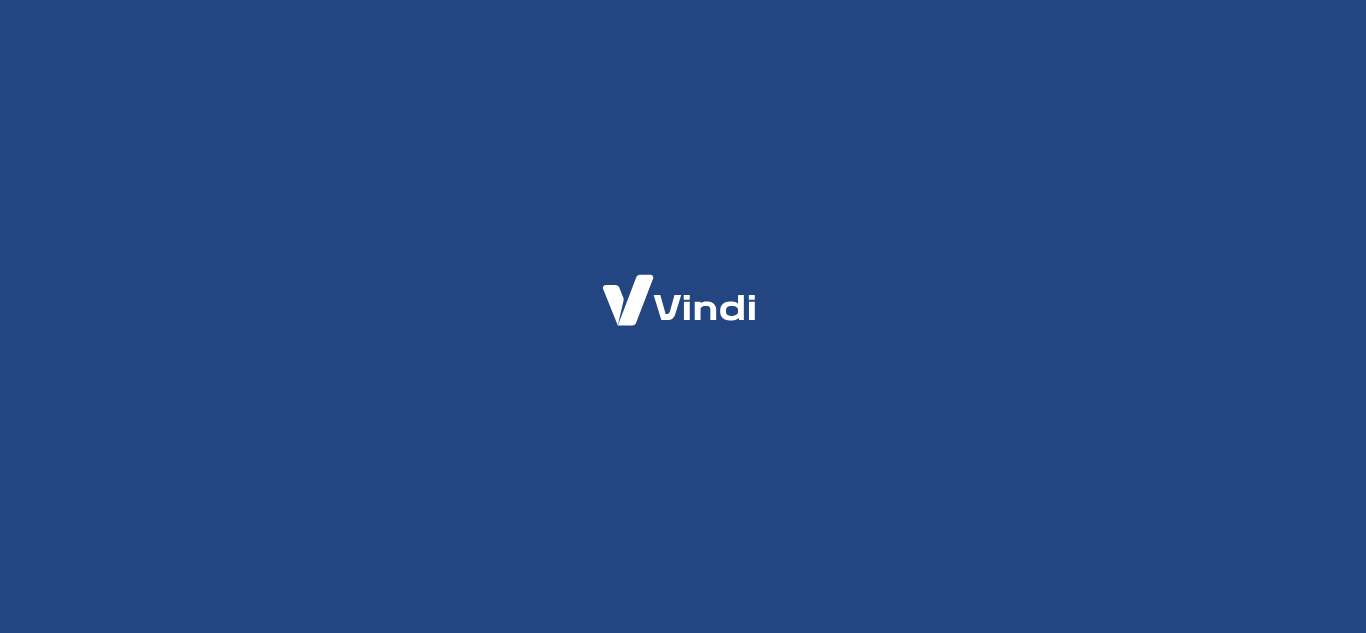 scroll, scrollTop: 0, scrollLeft: 0, axis: both 